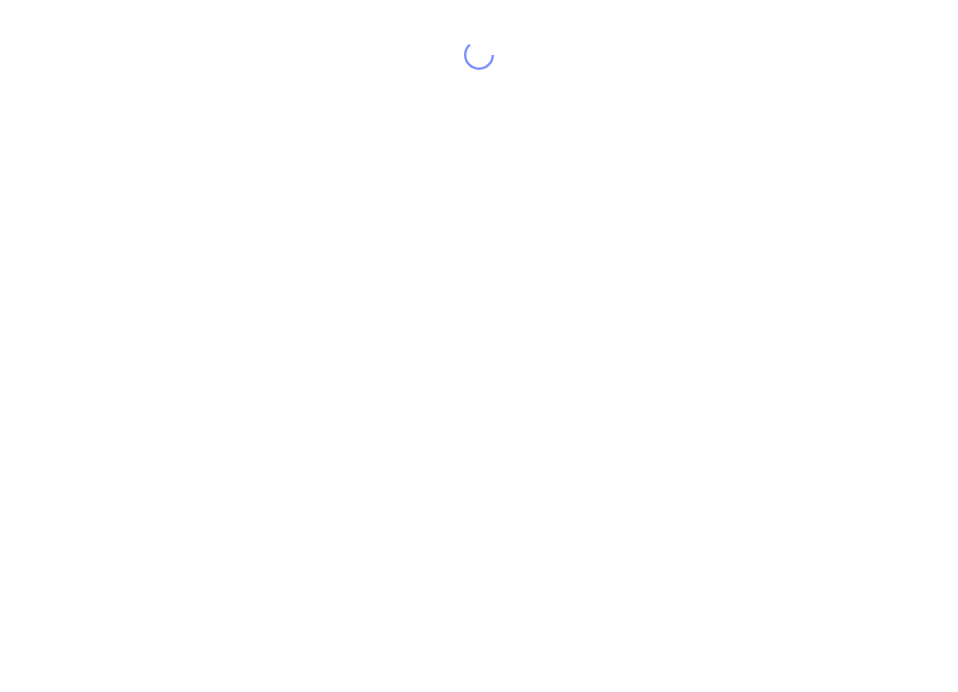 scroll, scrollTop: 0, scrollLeft: 0, axis: both 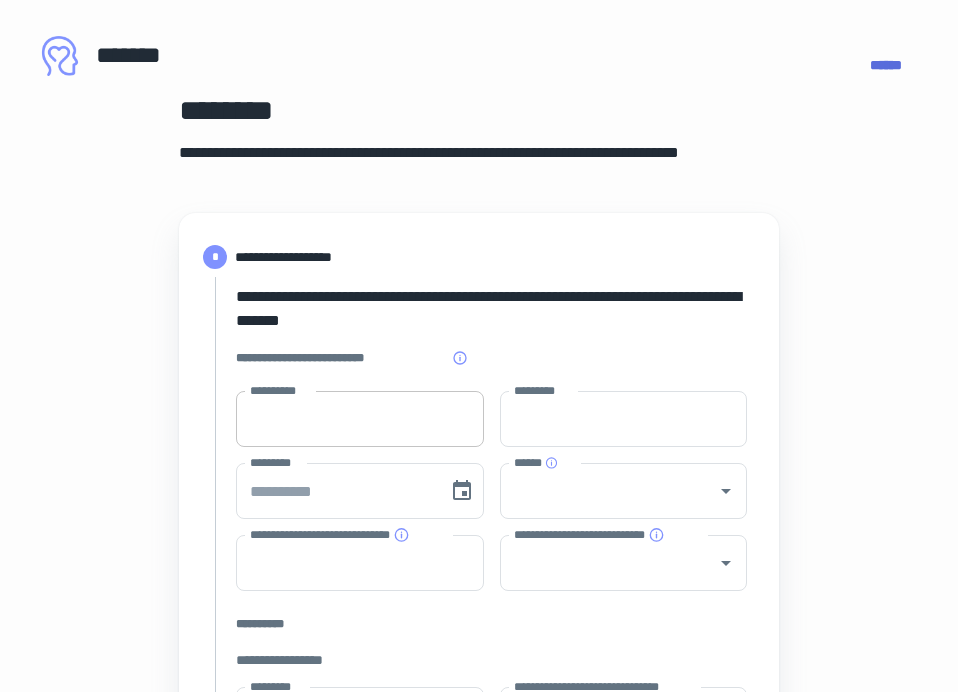 click on "**********" at bounding box center (360, 419) 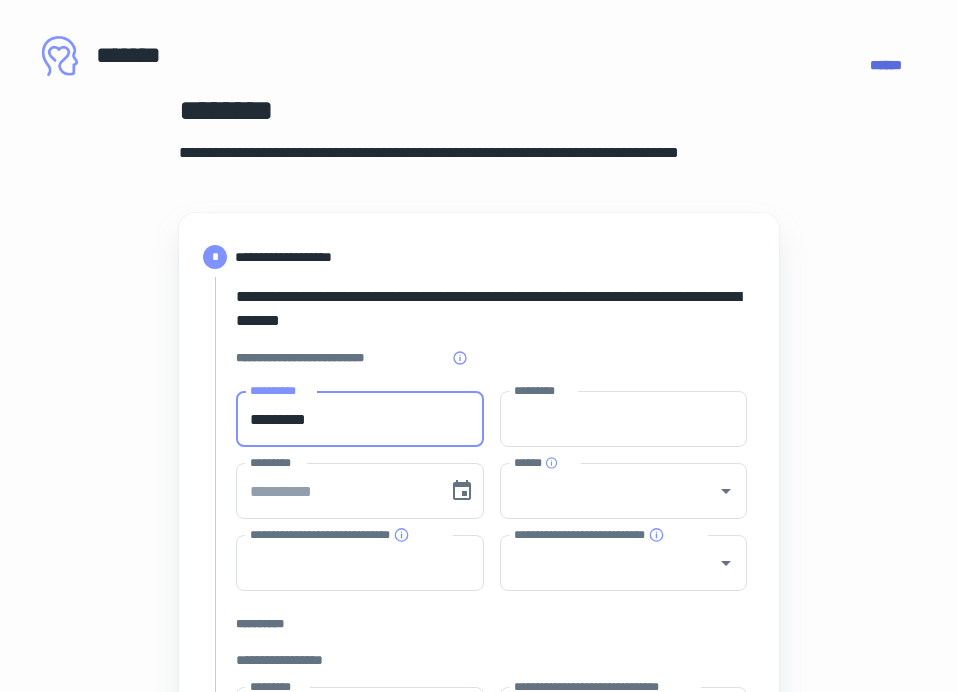 type on "*********" 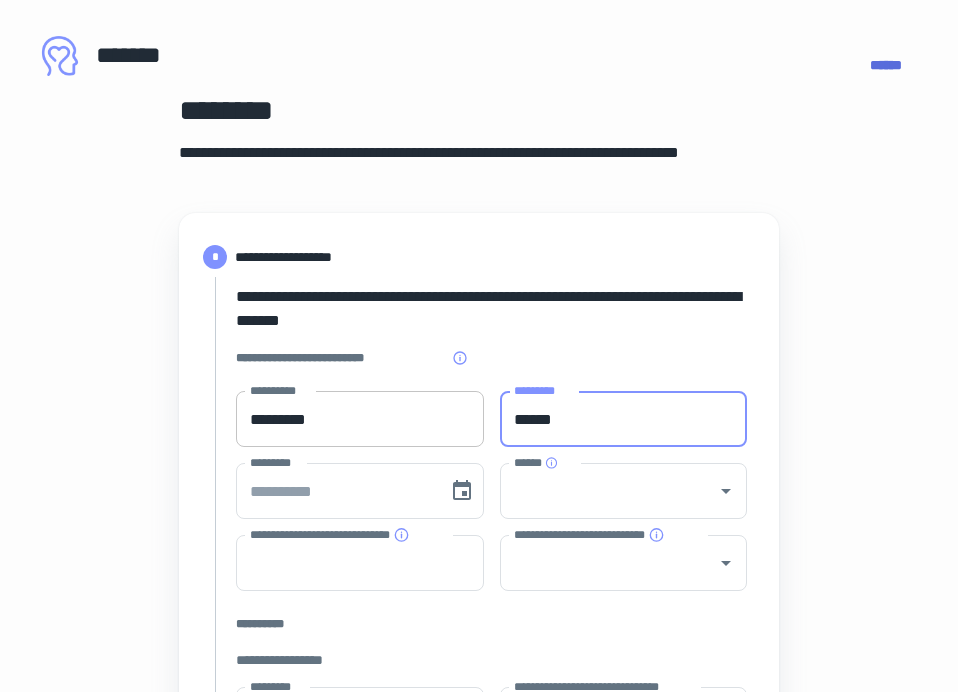 type on "******" 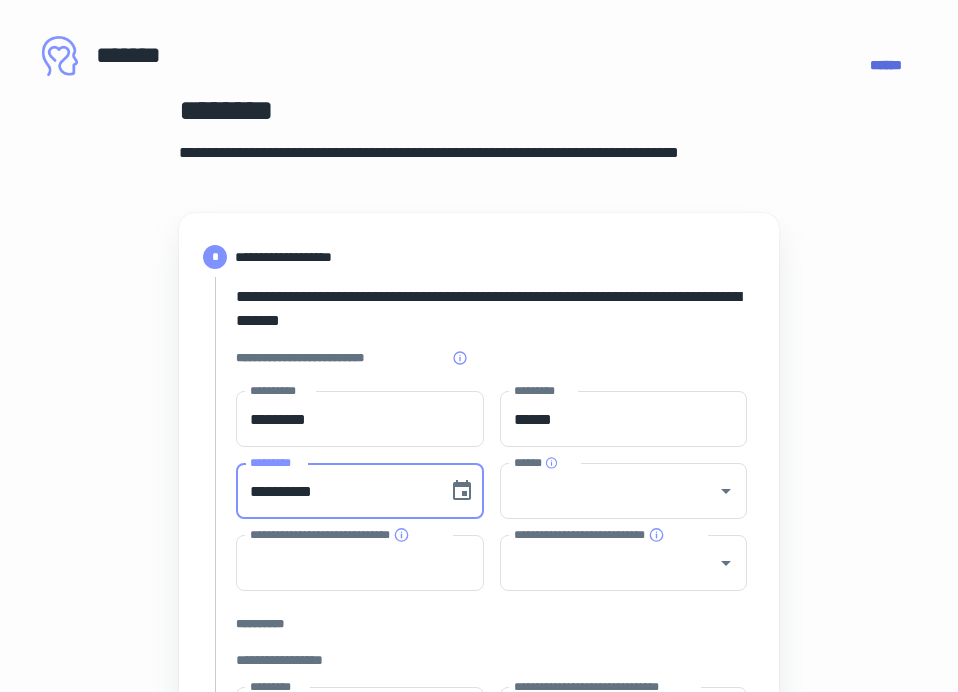 type on "**********" 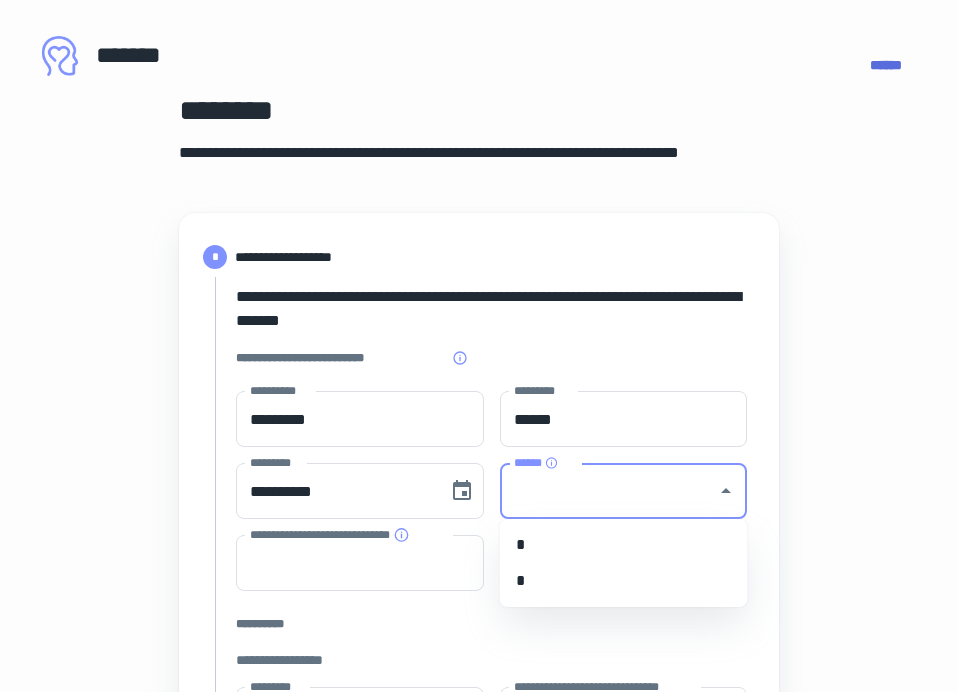 click on "******" at bounding box center (609, 491) 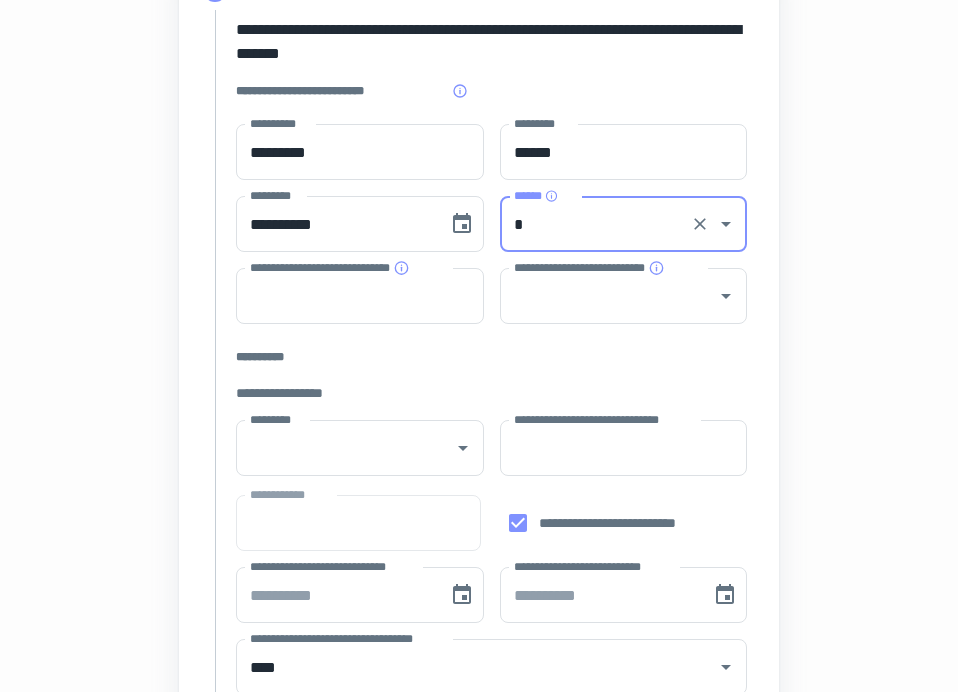 scroll, scrollTop: 295, scrollLeft: 0, axis: vertical 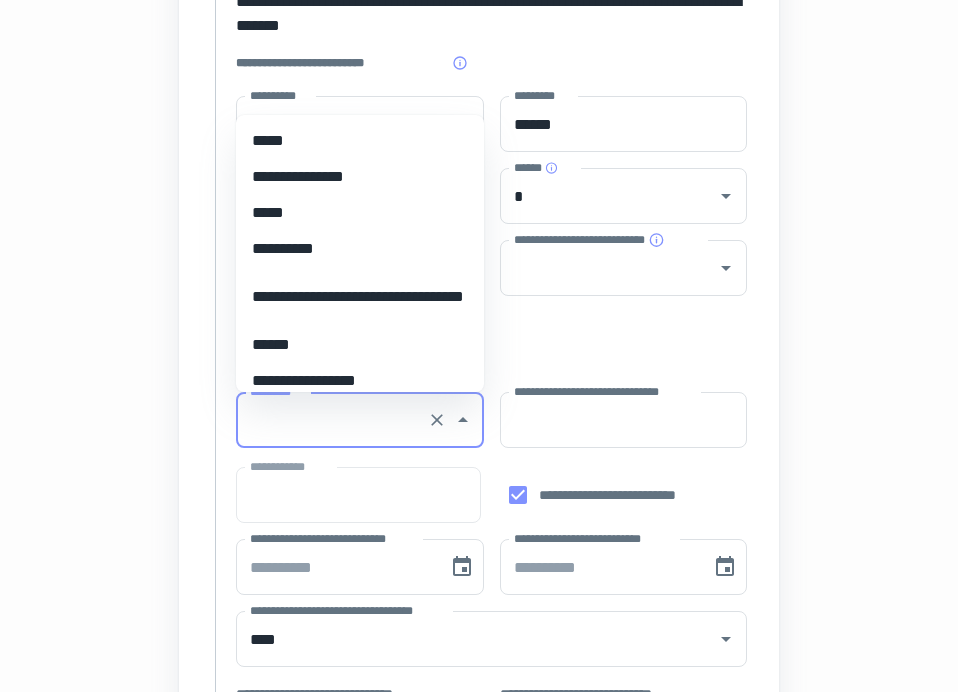 click on "*********" at bounding box center [332, 420] 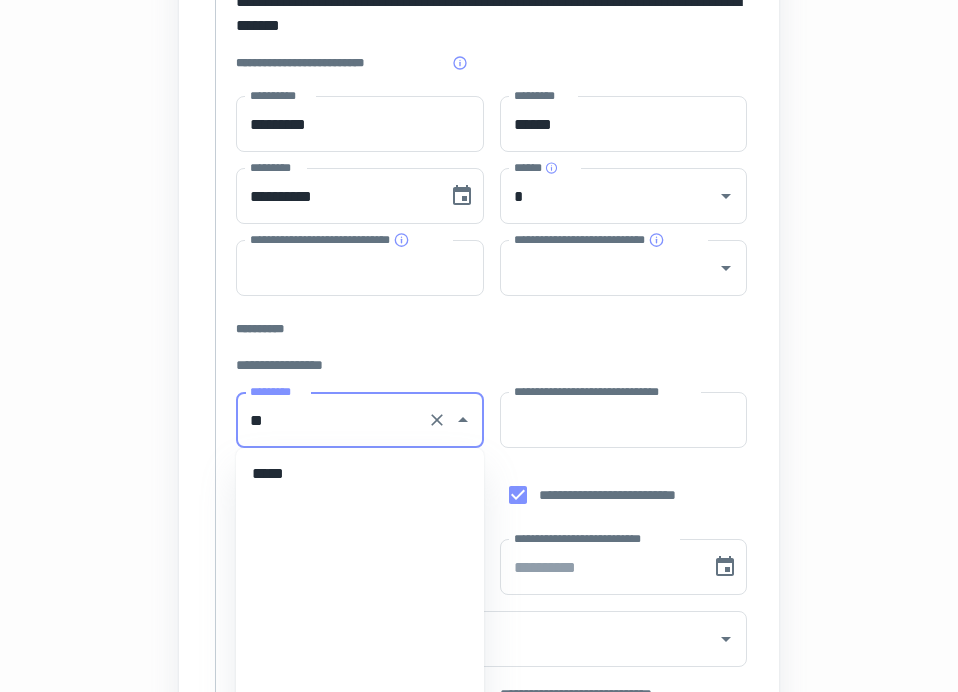 scroll, scrollTop: 0, scrollLeft: 0, axis: both 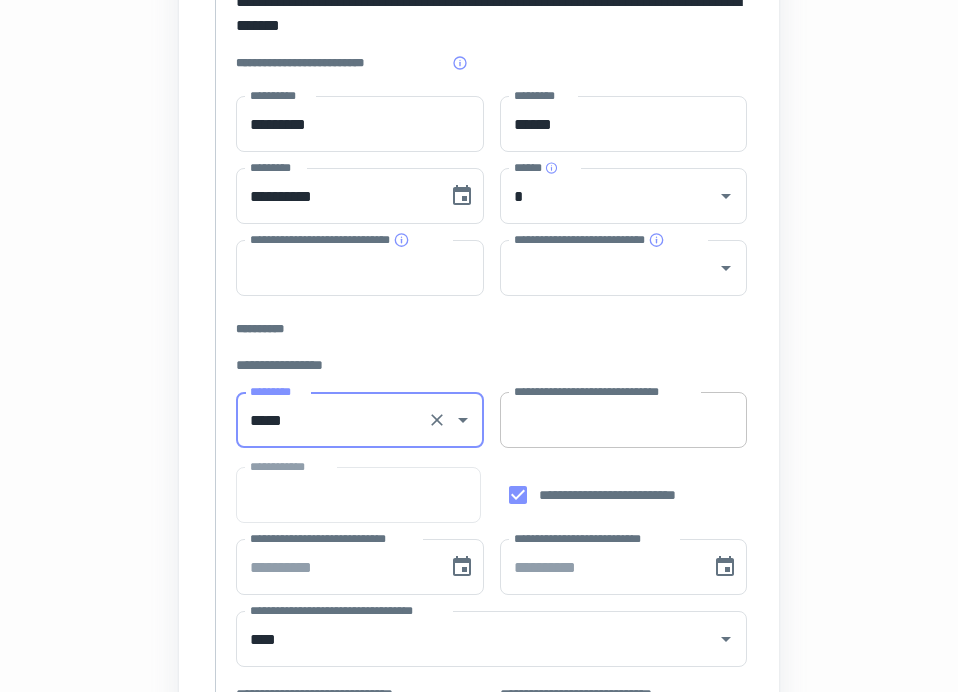 type on "*****" 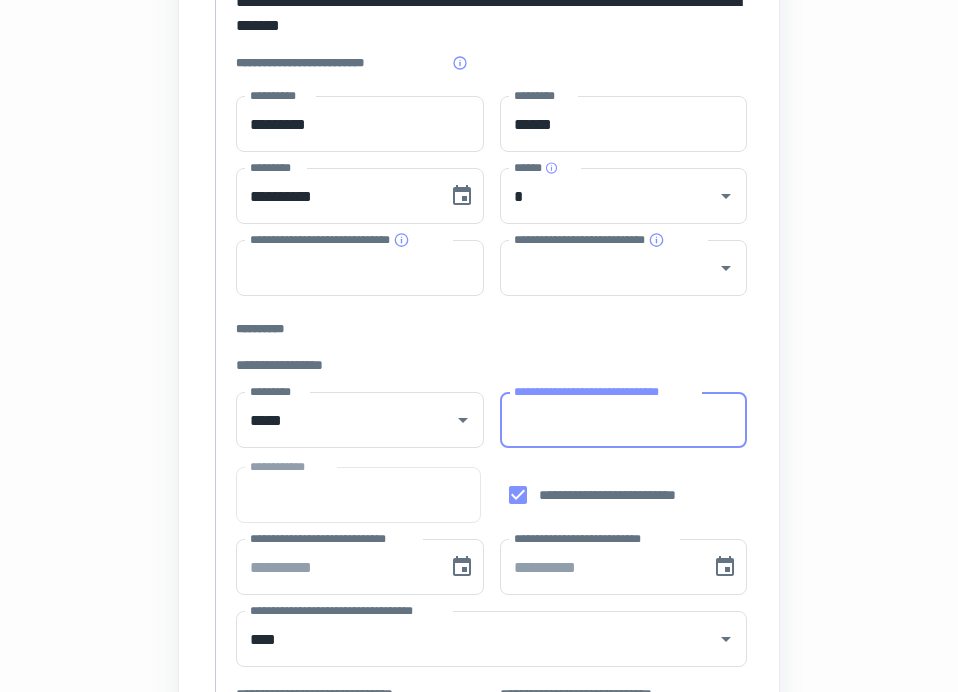 click on "**********" at bounding box center [624, 420] 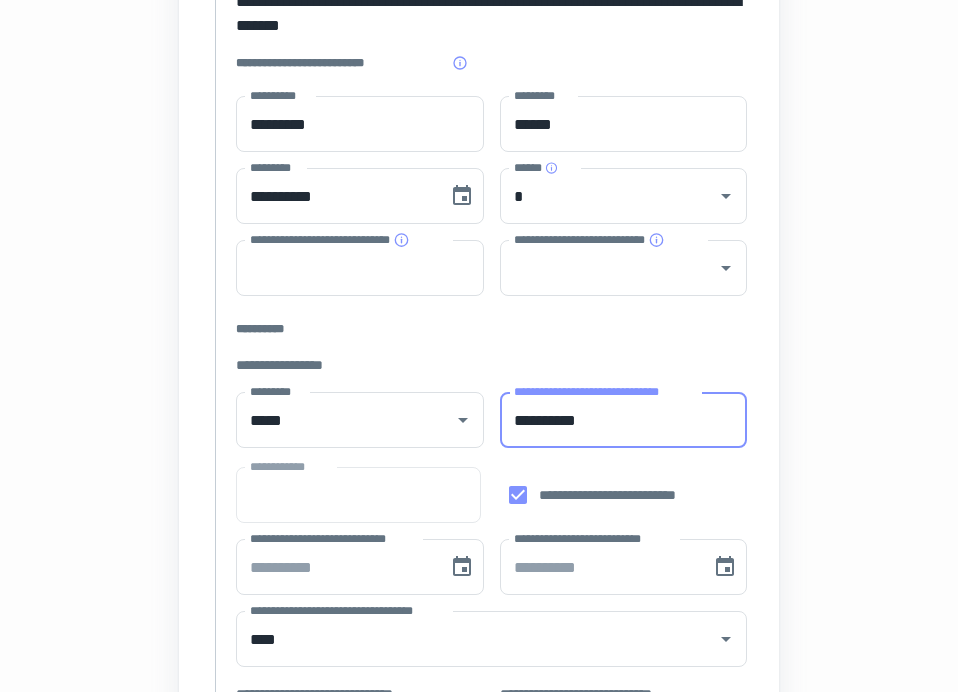 type on "**********" 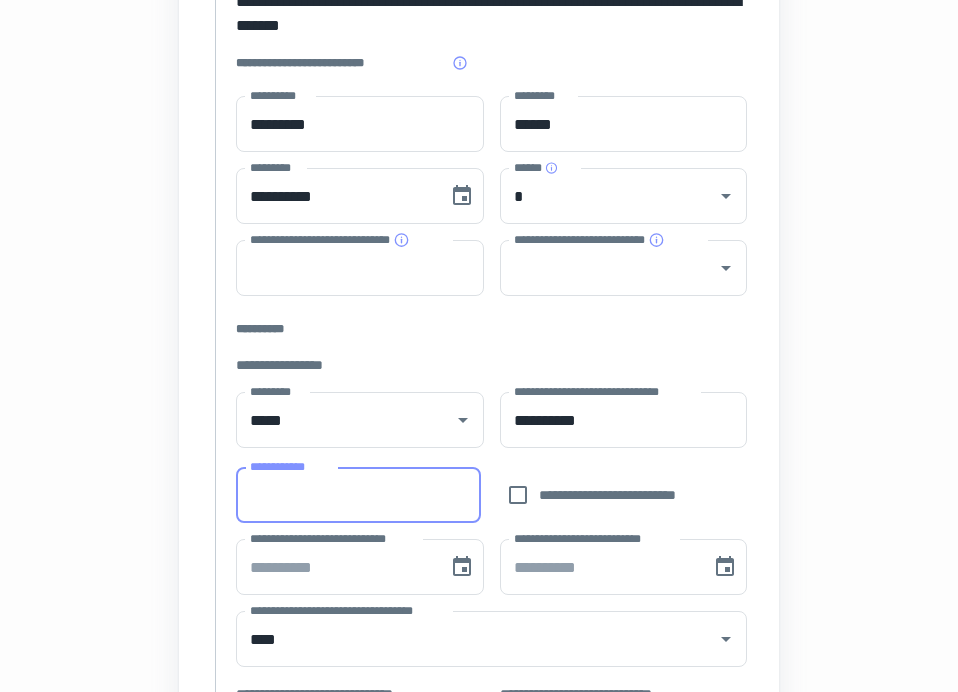 click on "**********" at bounding box center (358, 495) 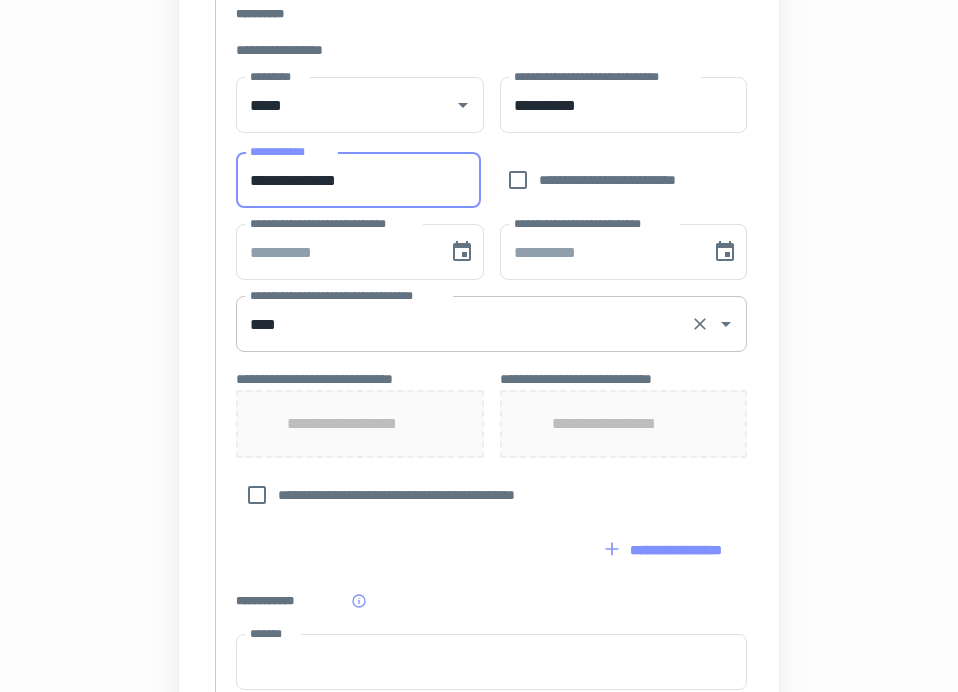 scroll, scrollTop: 612, scrollLeft: 0, axis: vertical 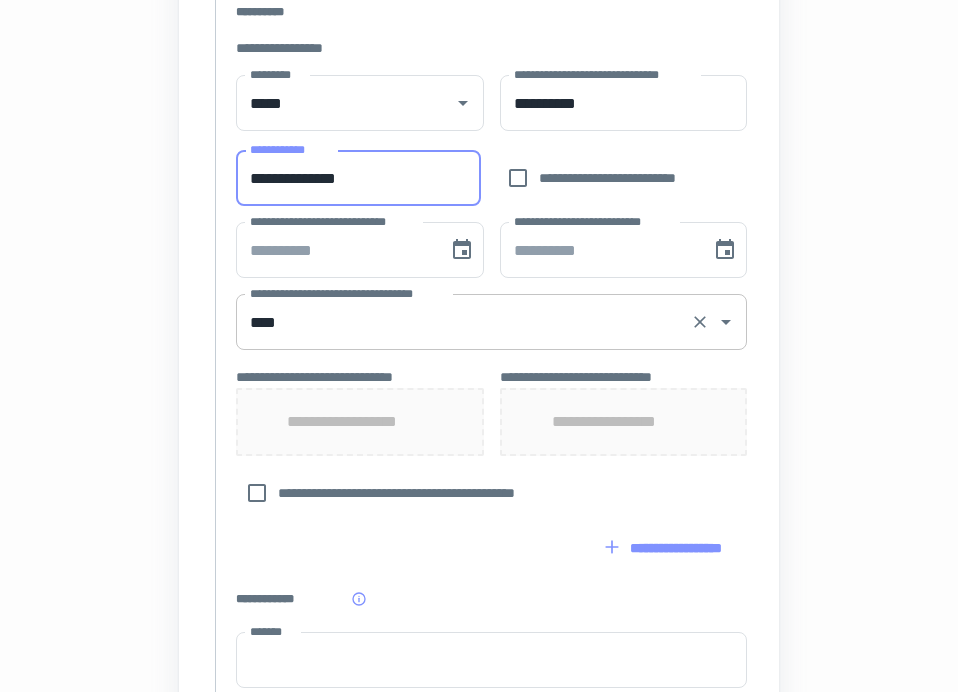 type on "**********" 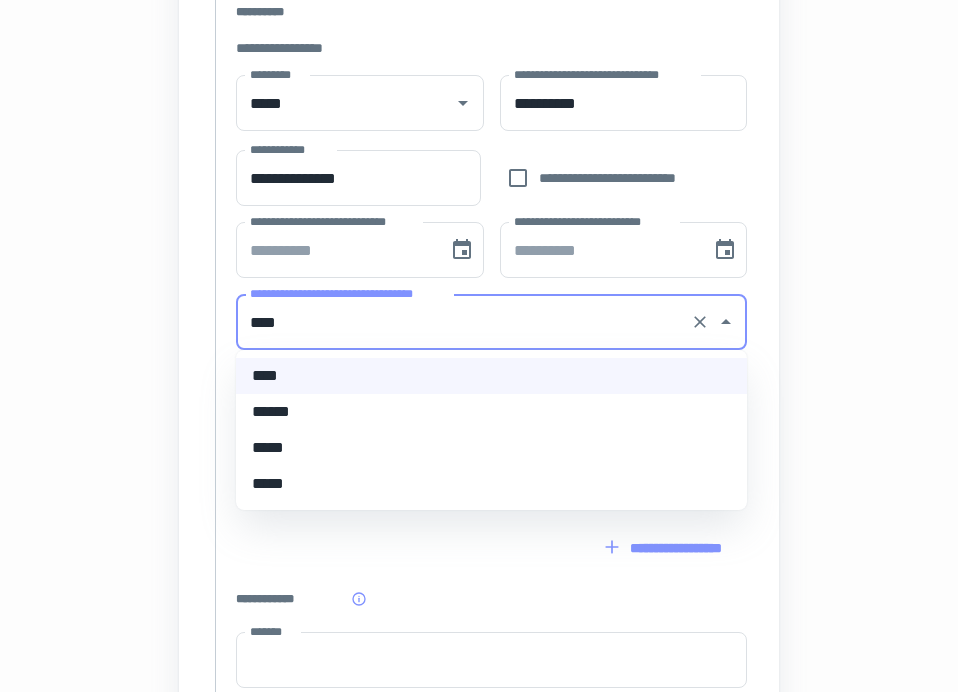 click on "******" at bounding box center [491, 412] 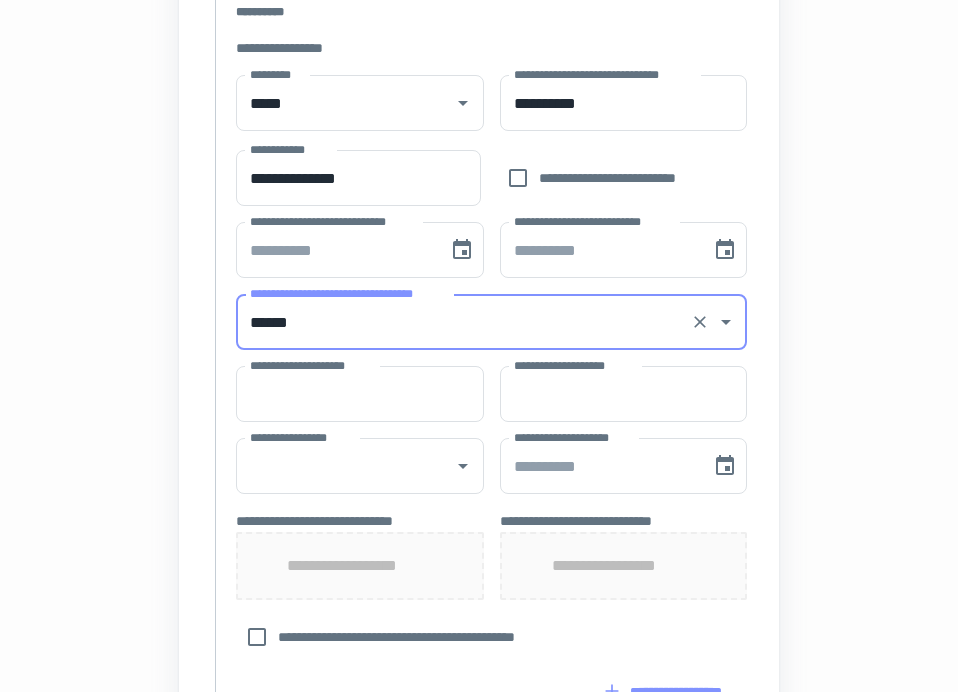 click on "**********" at bounding box center [360, 394] 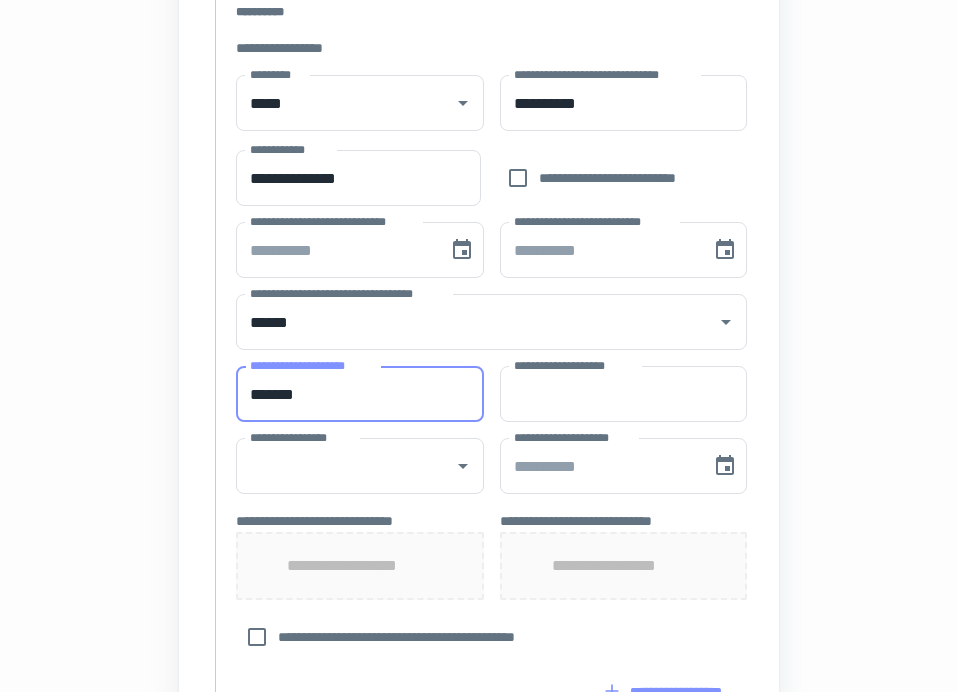 type on "*******" 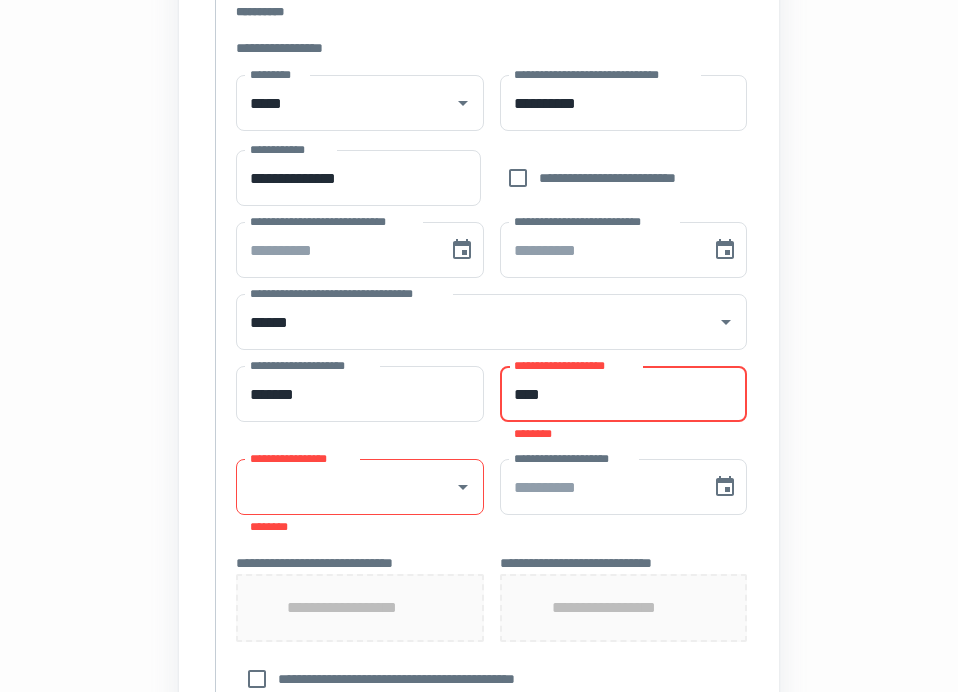 type on "****" 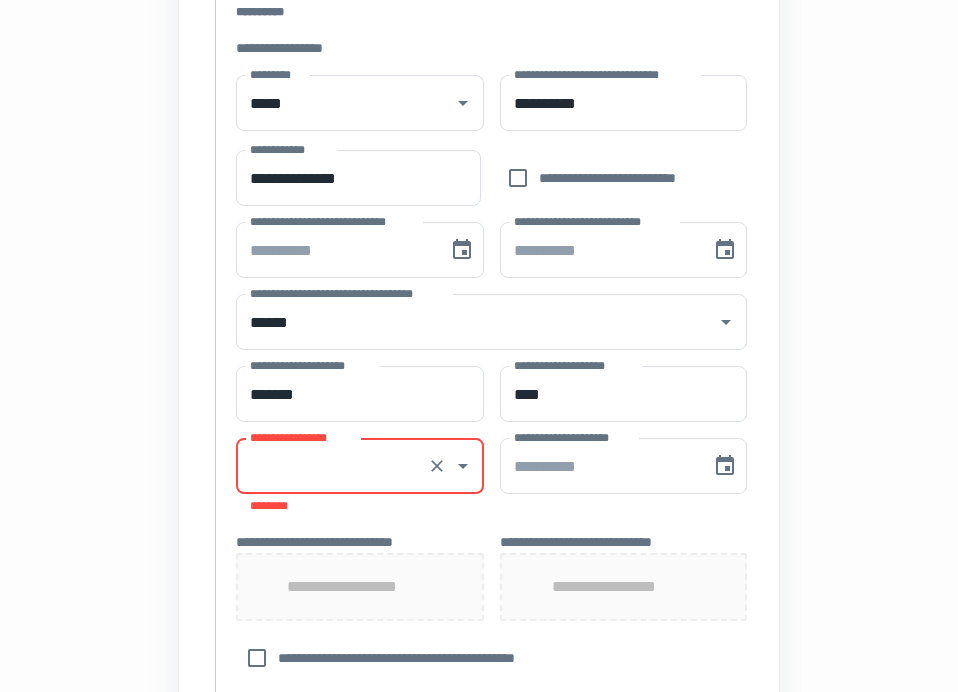 type on "*" 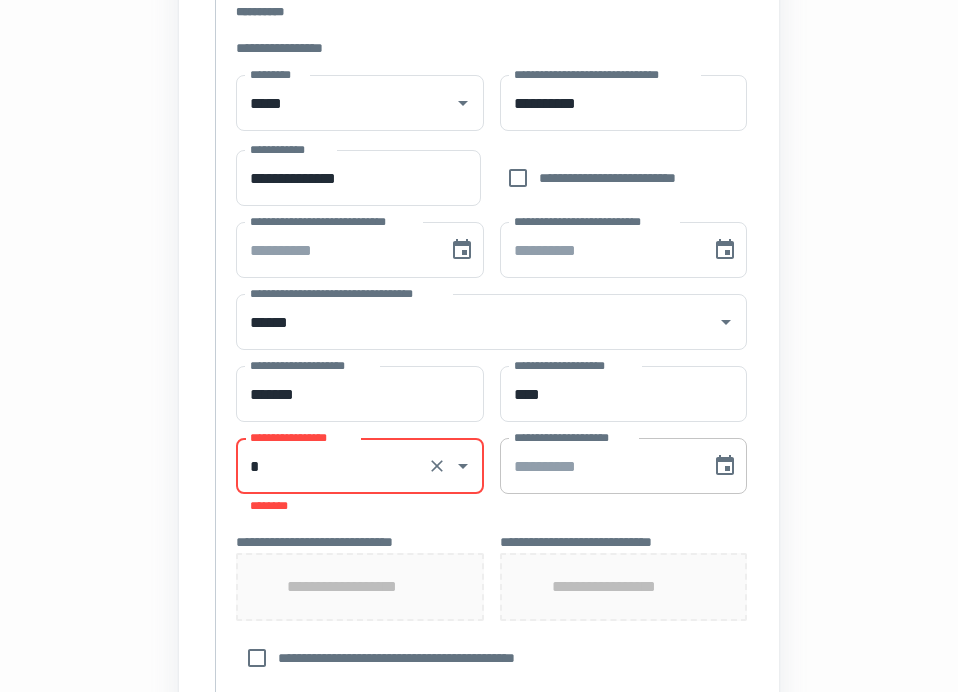 type on "*" 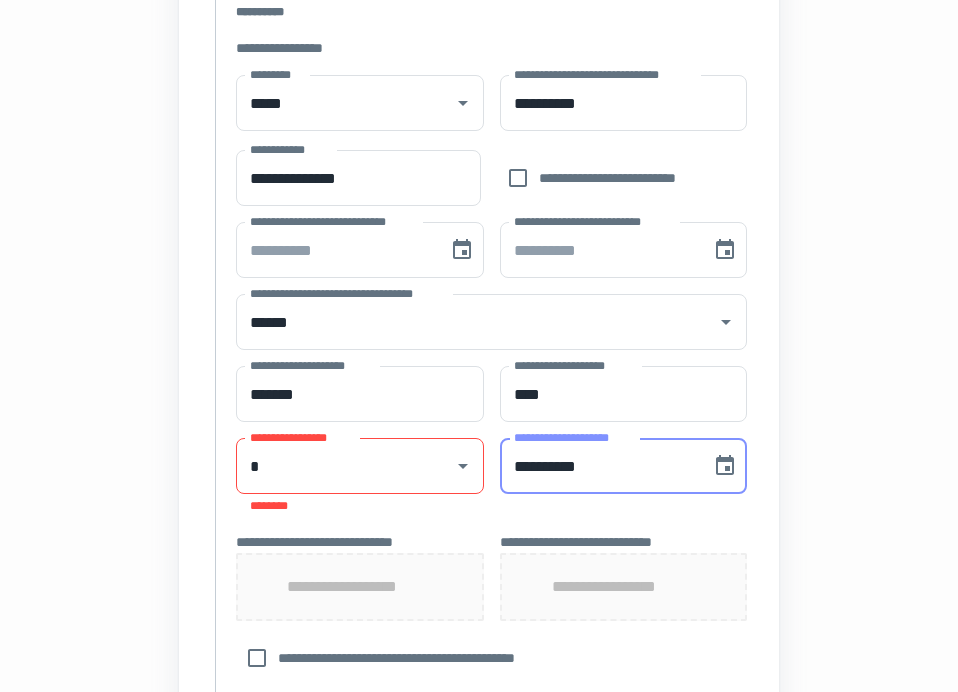 click on "**********" at bounding box center (599, 466) 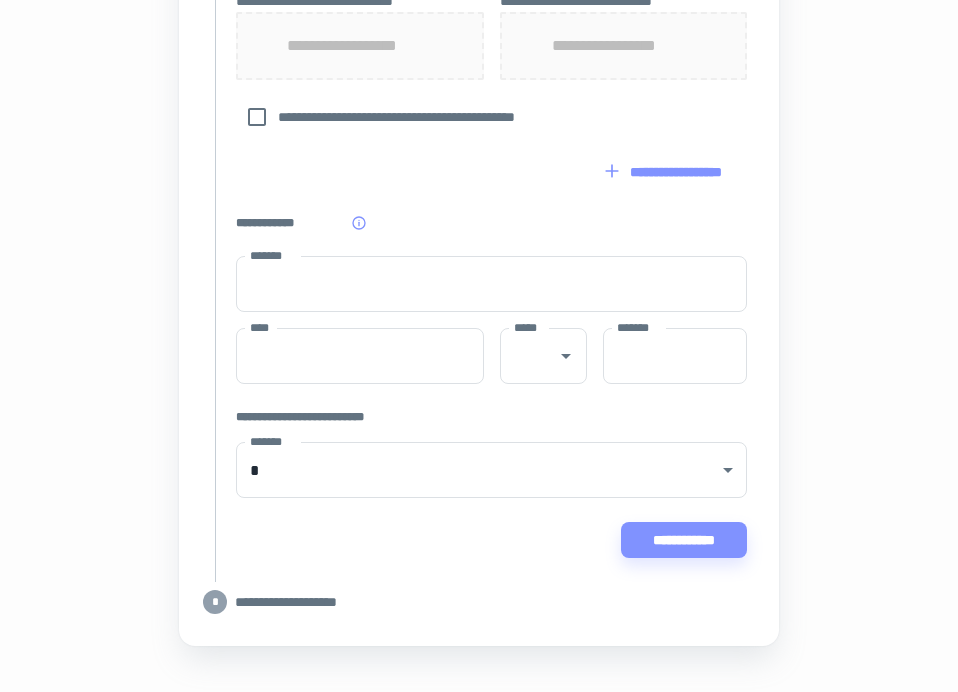 scroll, scrollTop: 1186, scrollLeft: 0, axis: vertical 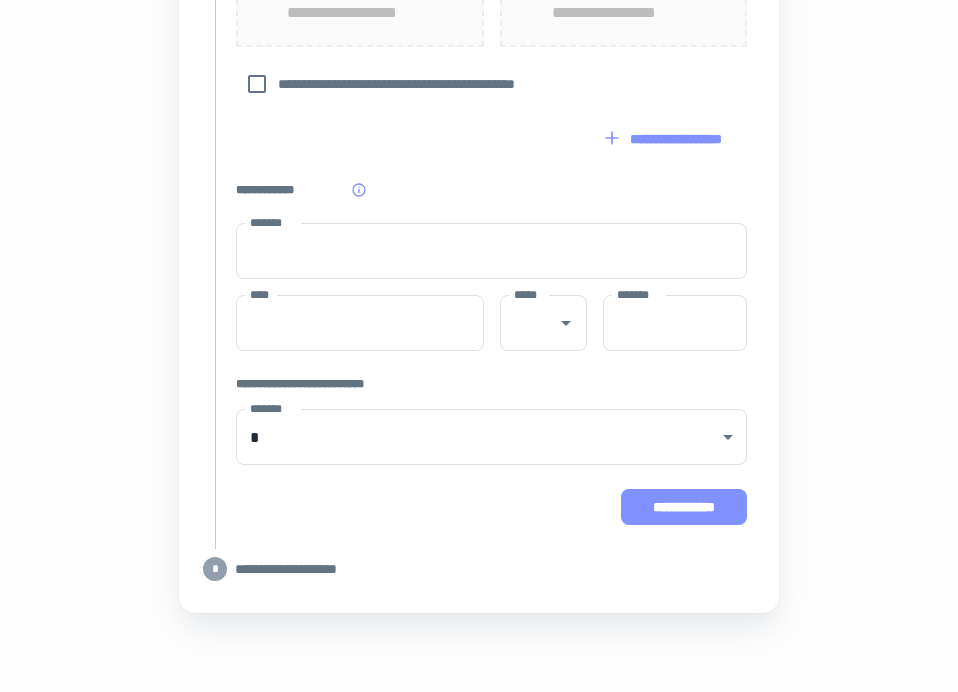 type on "**********" 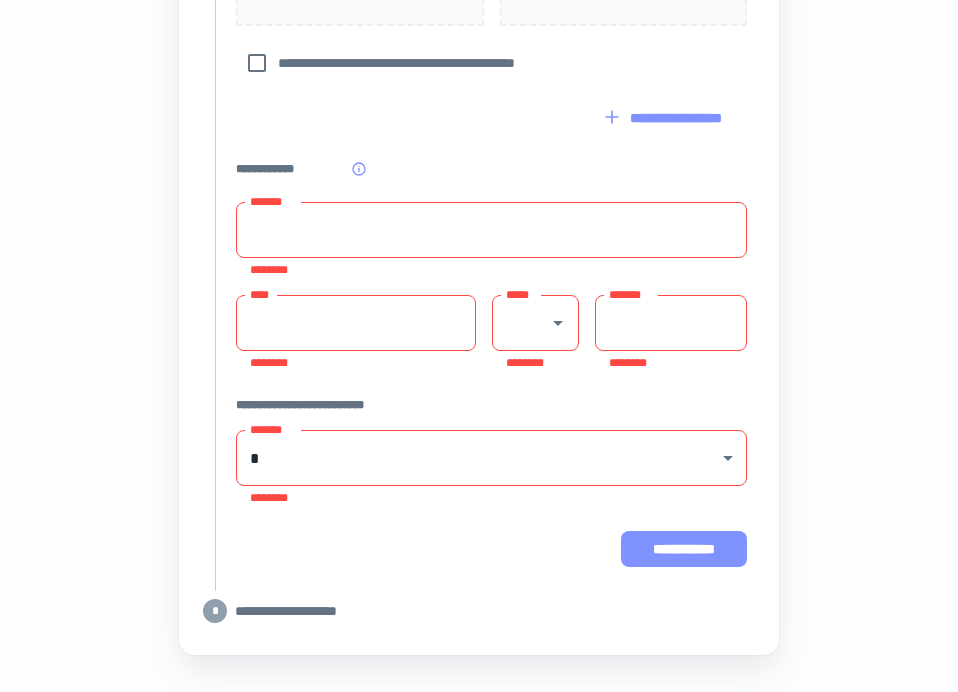 scroll, scrollTop: 1165, scrollLeft: 0, axis: vertical 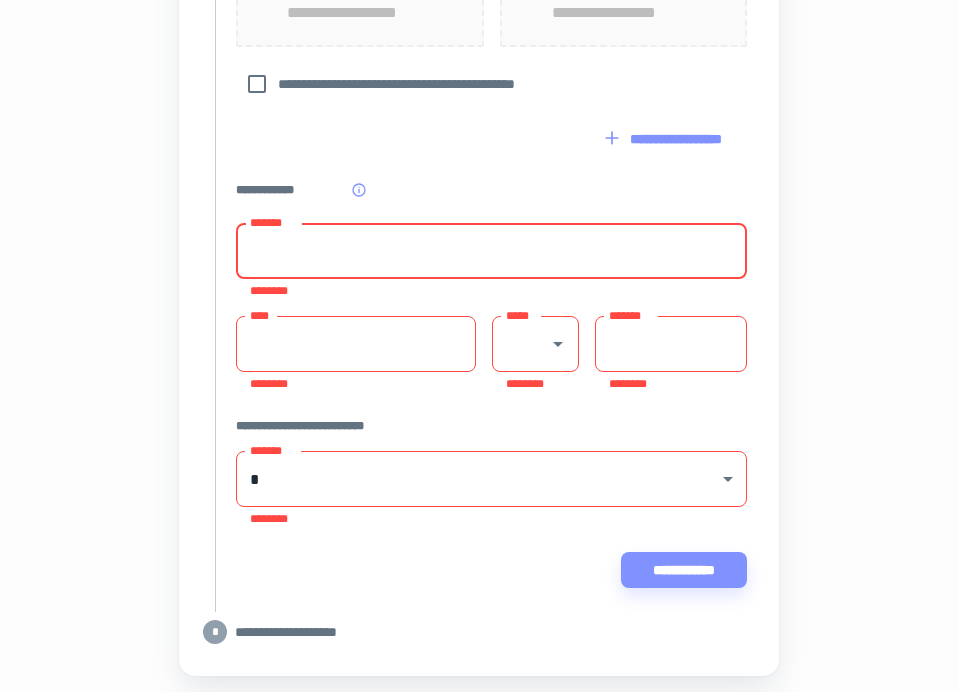 click on "*******" at bounding box center [491, 251] 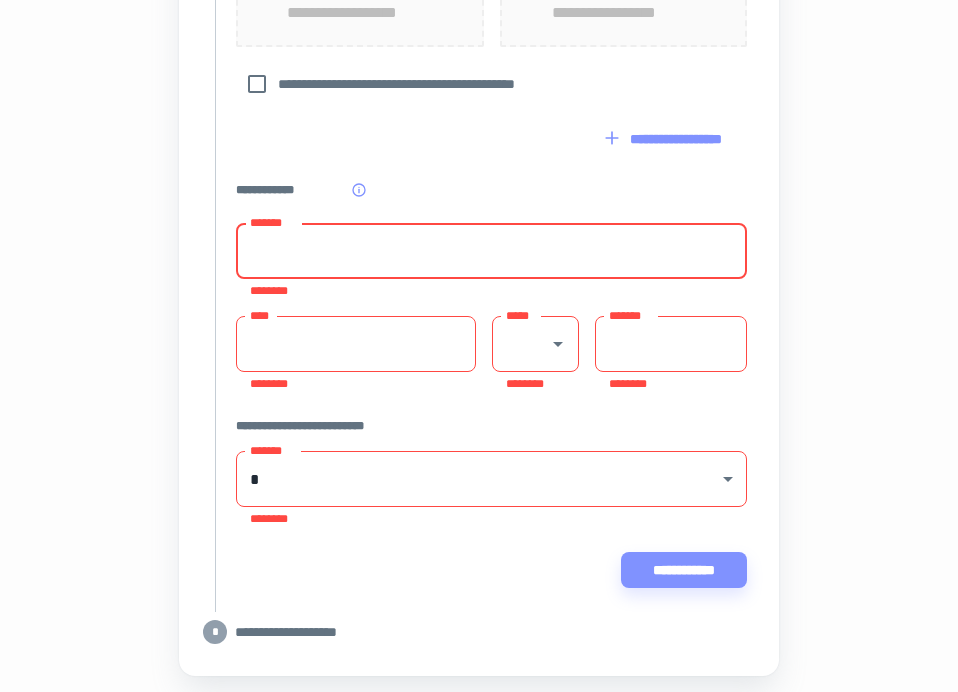 type on "**********" 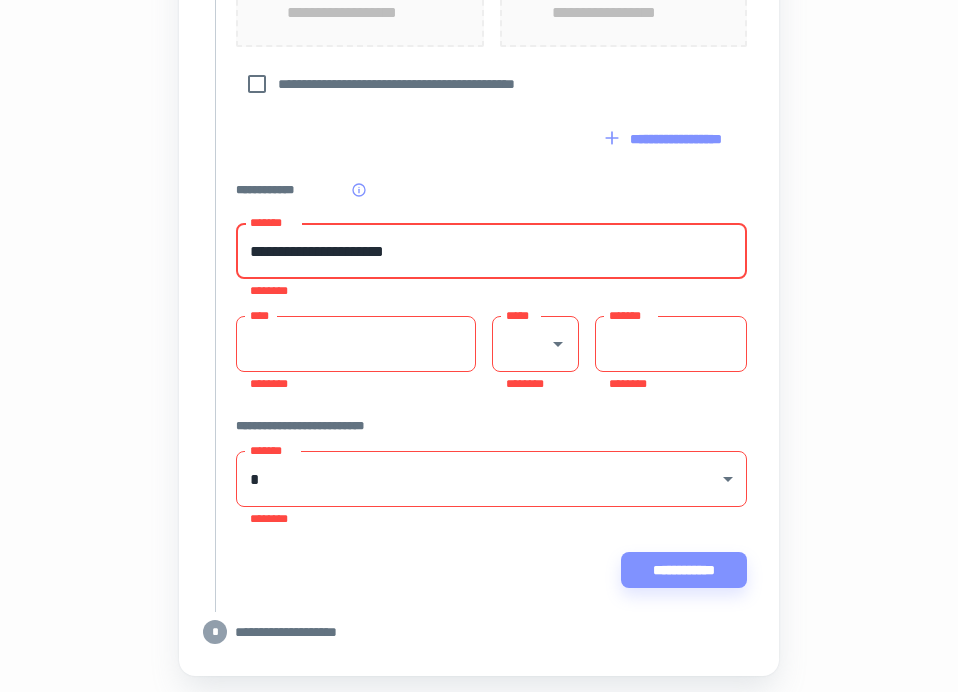type on "**********" 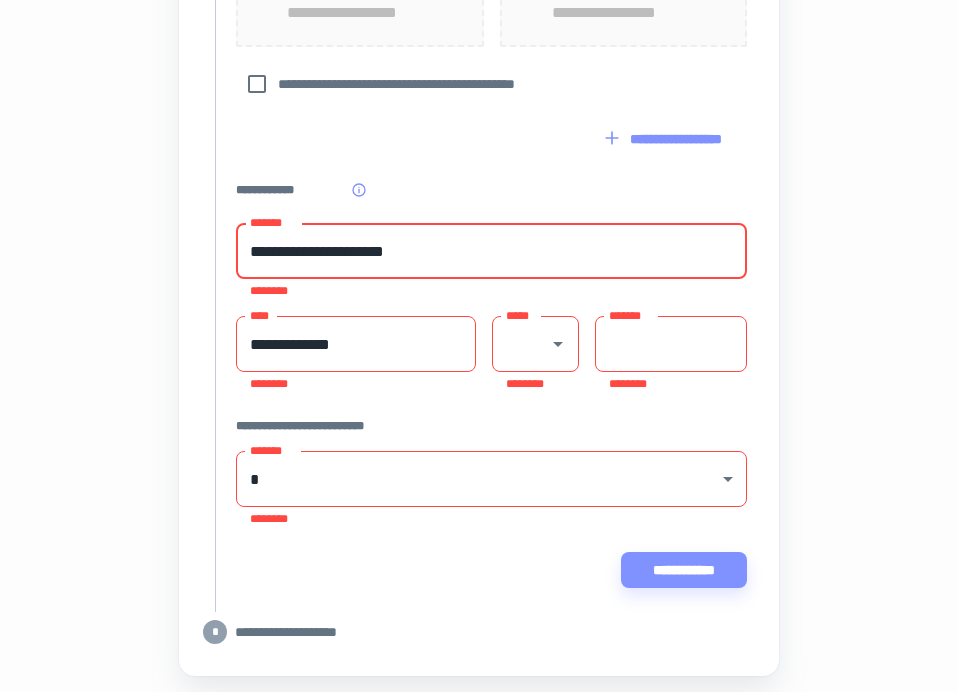 type on "**" 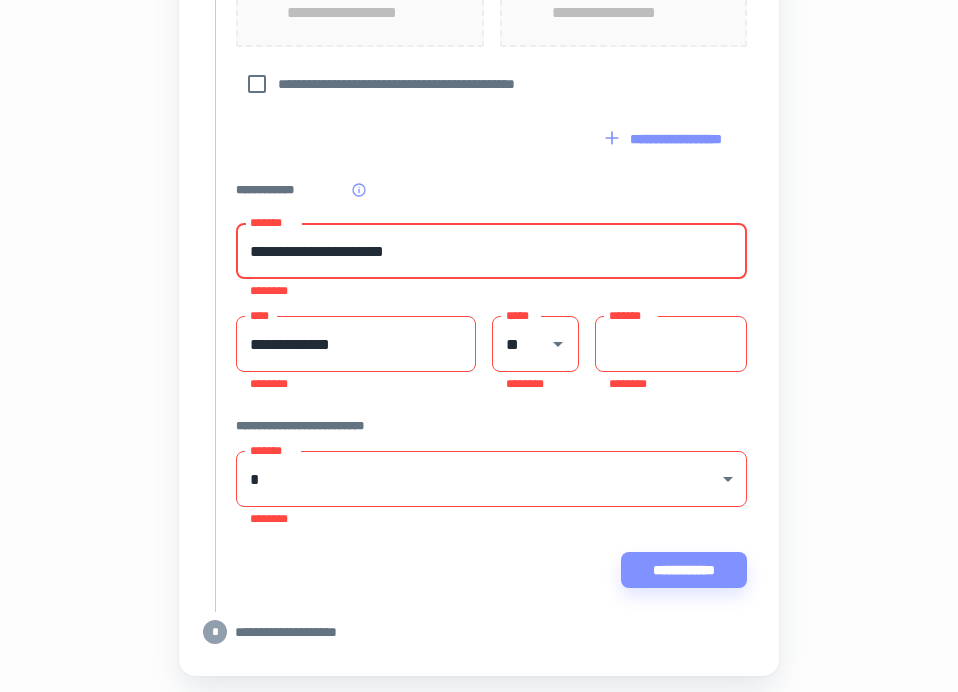 type on "*****" 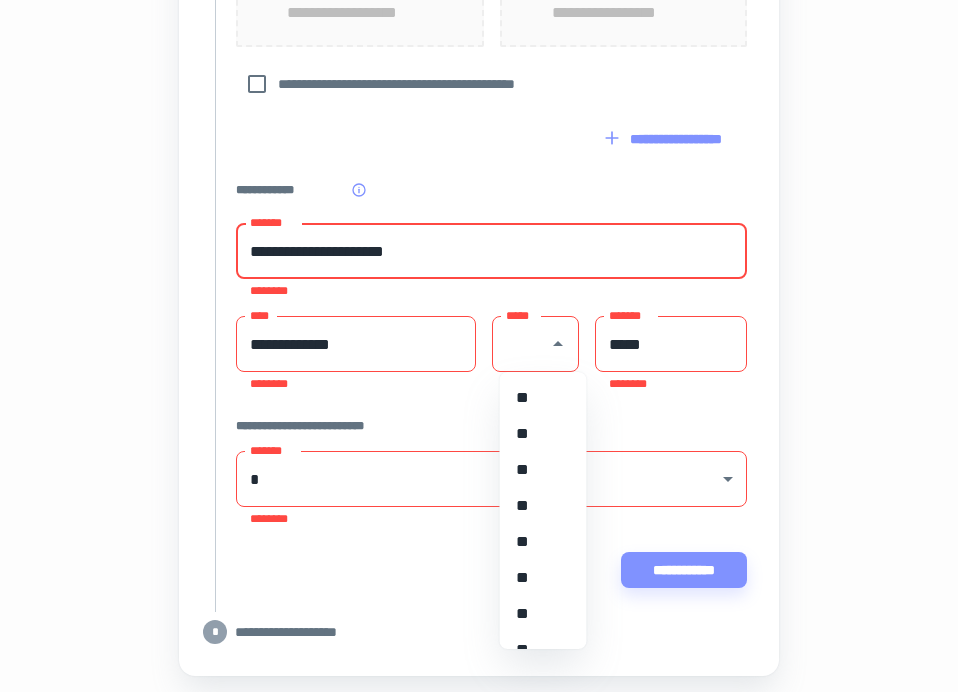 click on "**********" at bounding box center (479, -819) 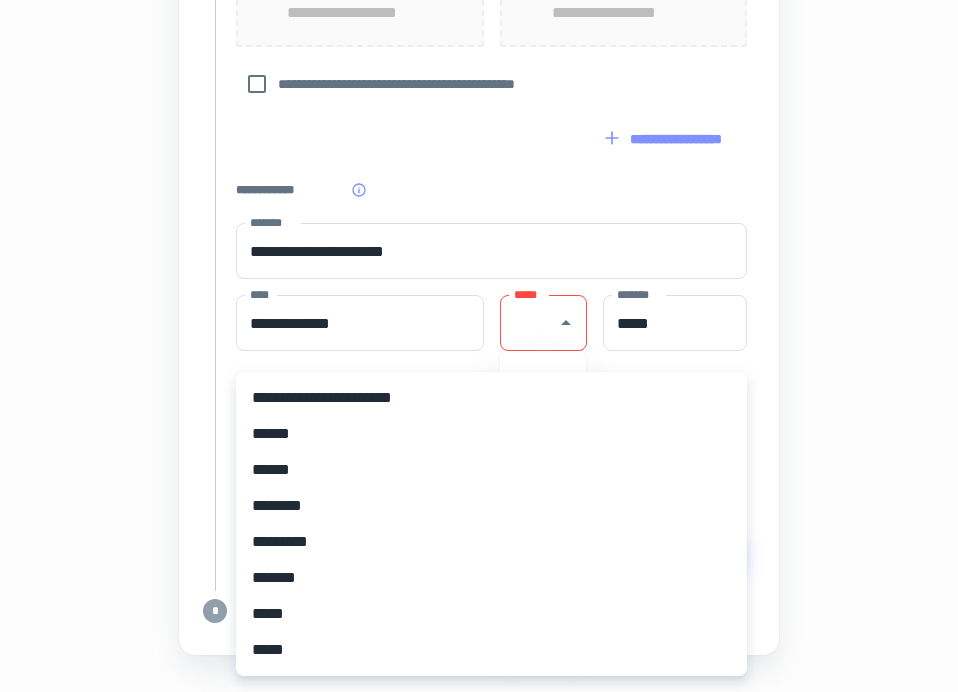 click at bounding box center (479, 346) 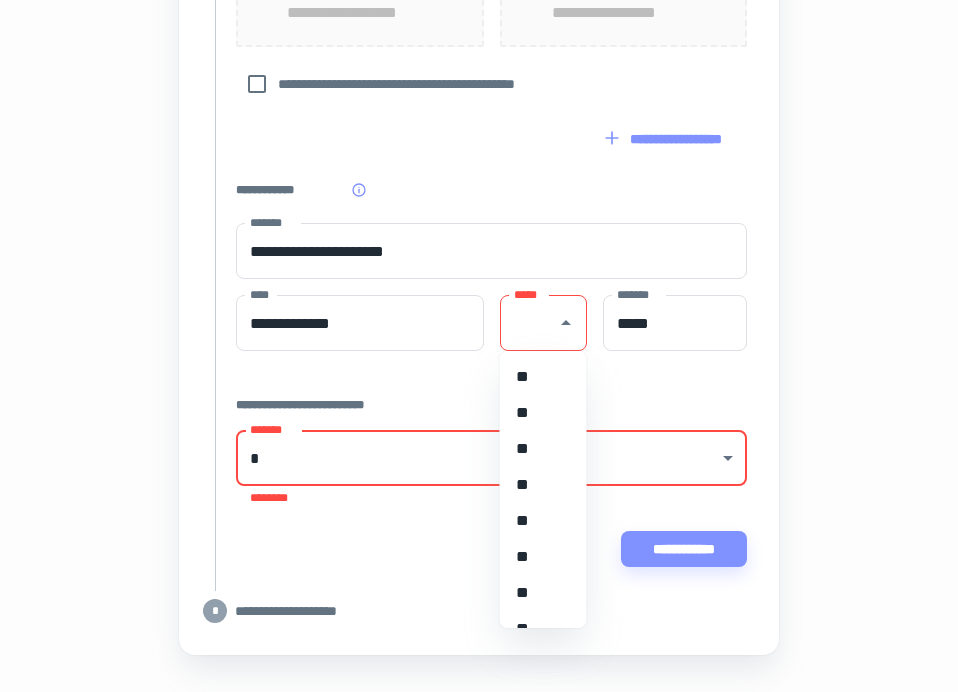 click on "**" at bounding box center [543, 557] 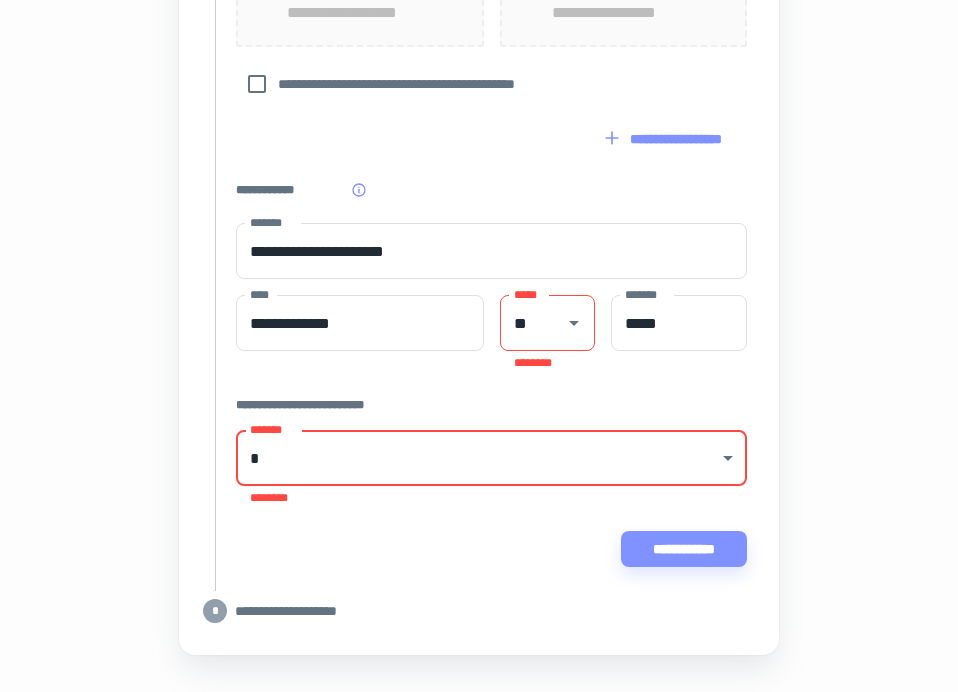 click on "**********" at bounding box center [479, -819] 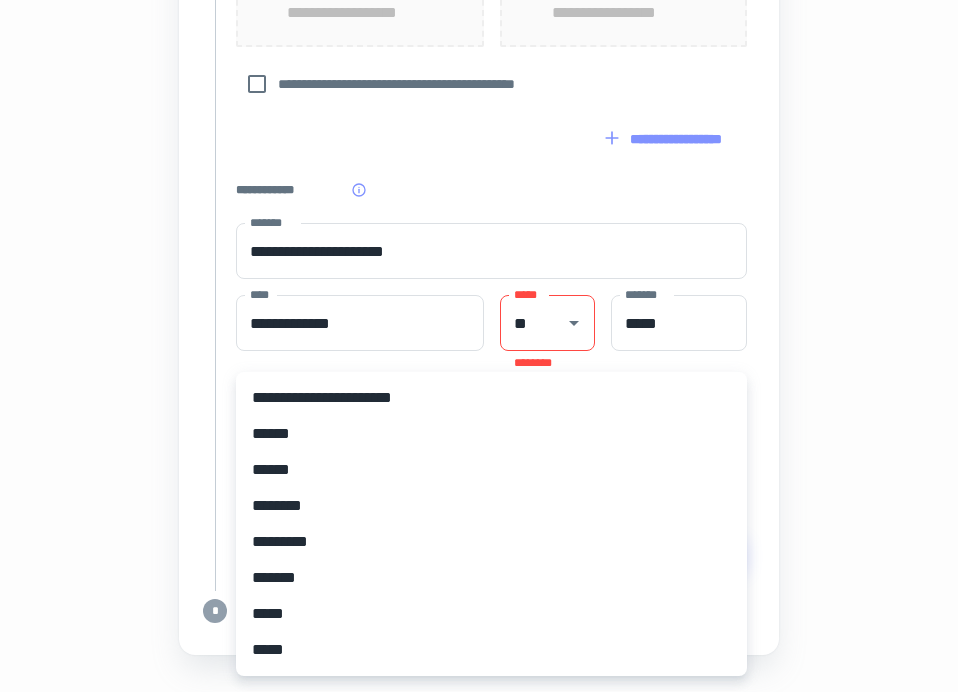 click on "******" at bounding box center (491, 470) 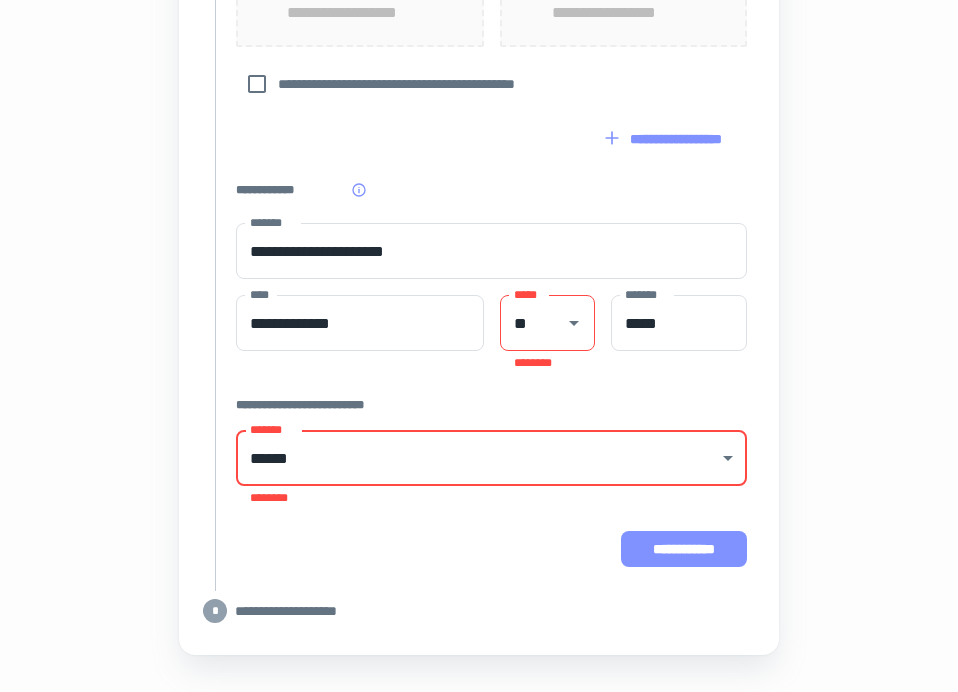 click on "**********" at bounding box center (479, -149) 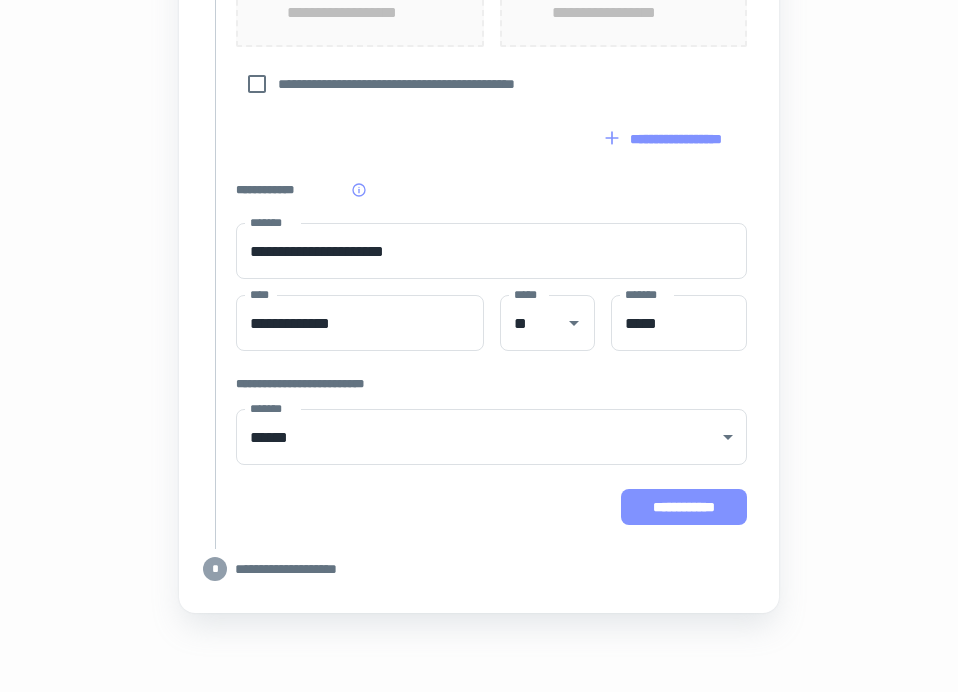 click on "**********" at bounding box center [684, 507] 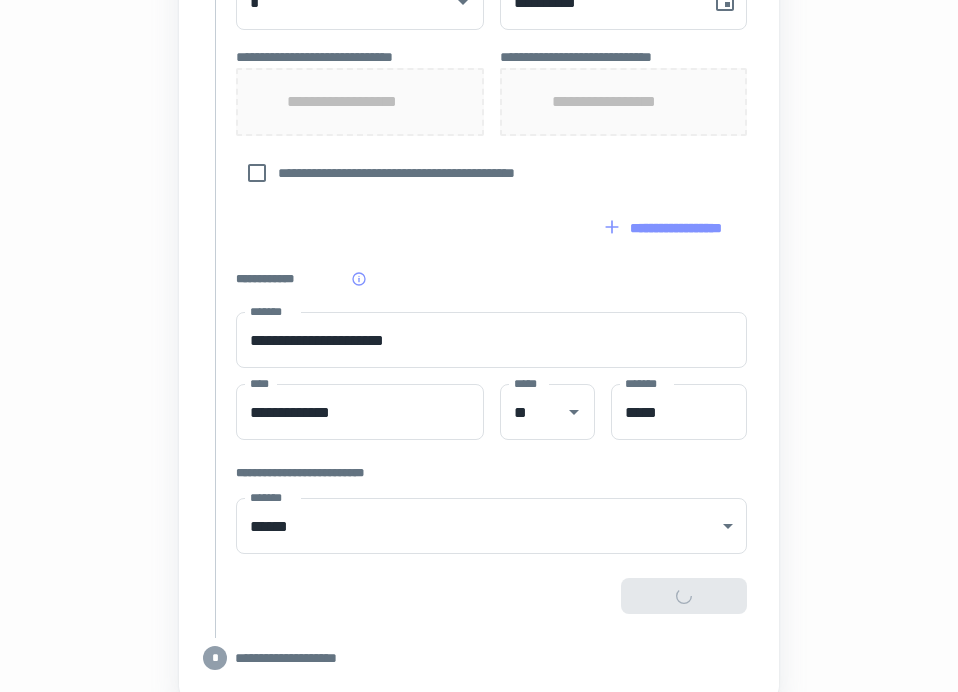 scroll, scrollTop: 1162, scrollLeft: 0, axis: vertical 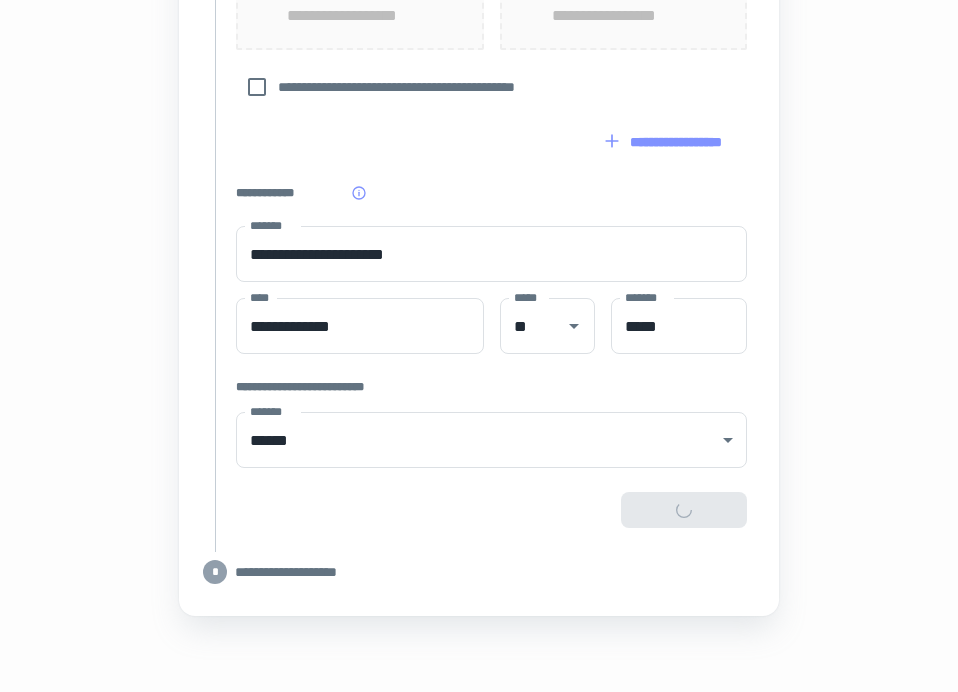 type on "**********" 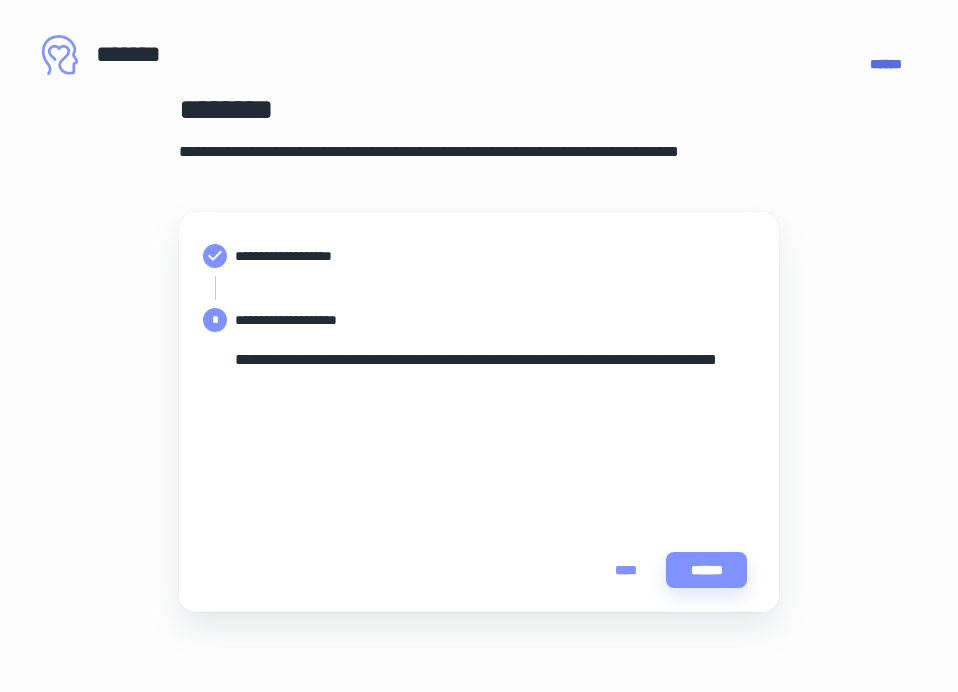 scroll, scrollTop: 1, scrollLeft: 0, axis: vertical 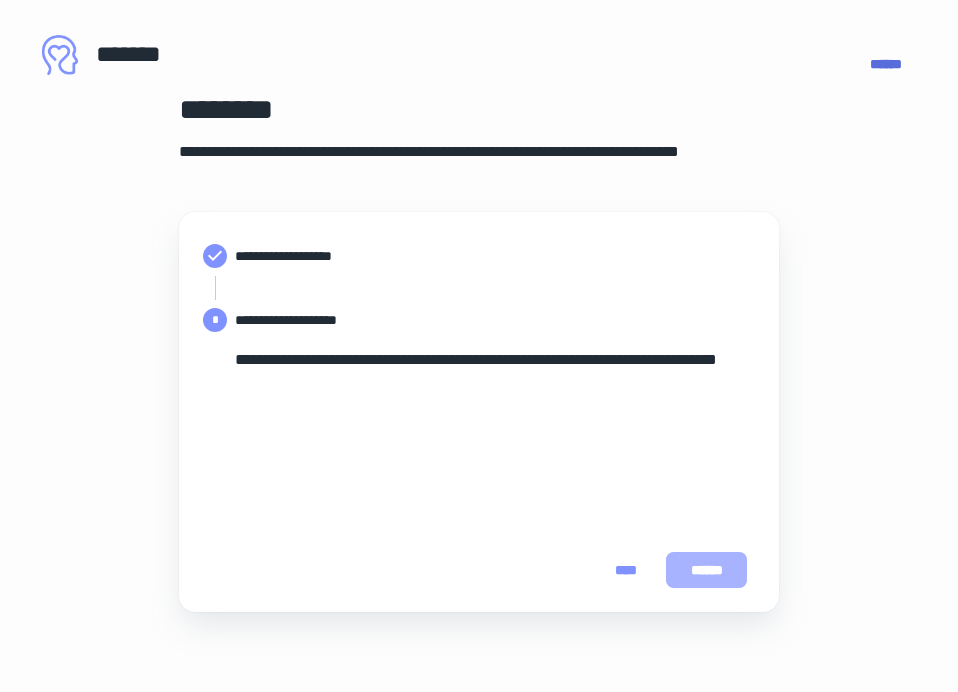 click on "******" at bounding box center (706, 570) 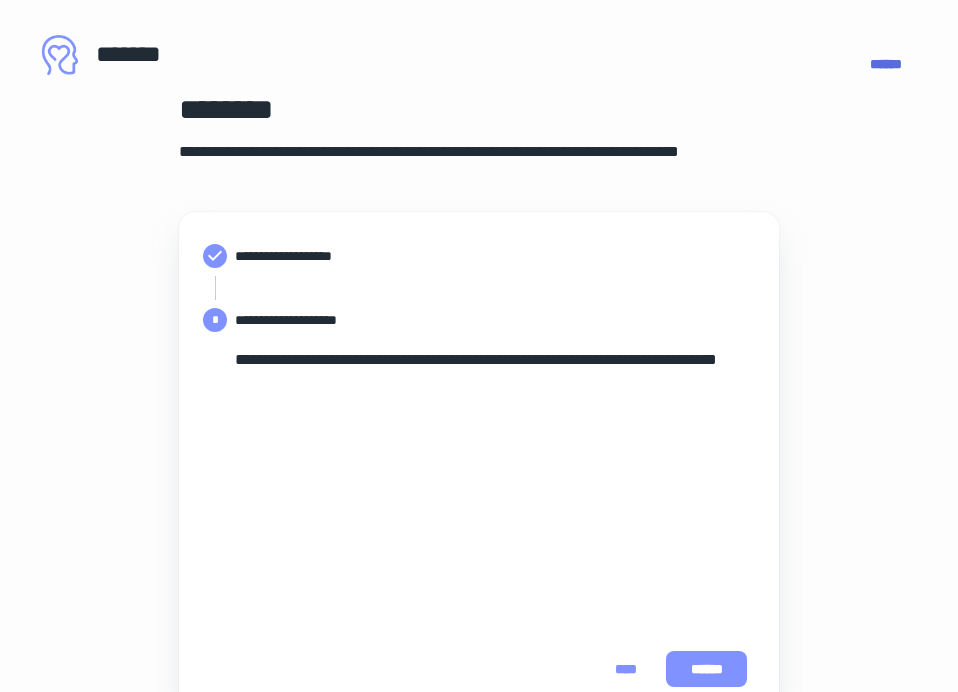 click on "******" at bounding box center (706, 669) 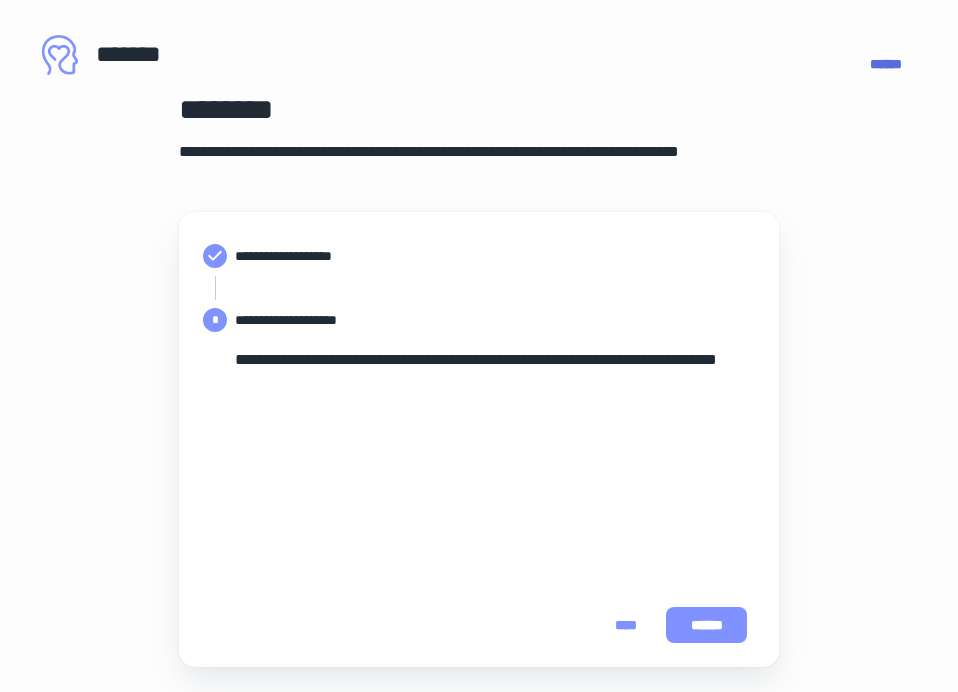 click on "******" at bounding box center [706, 625] 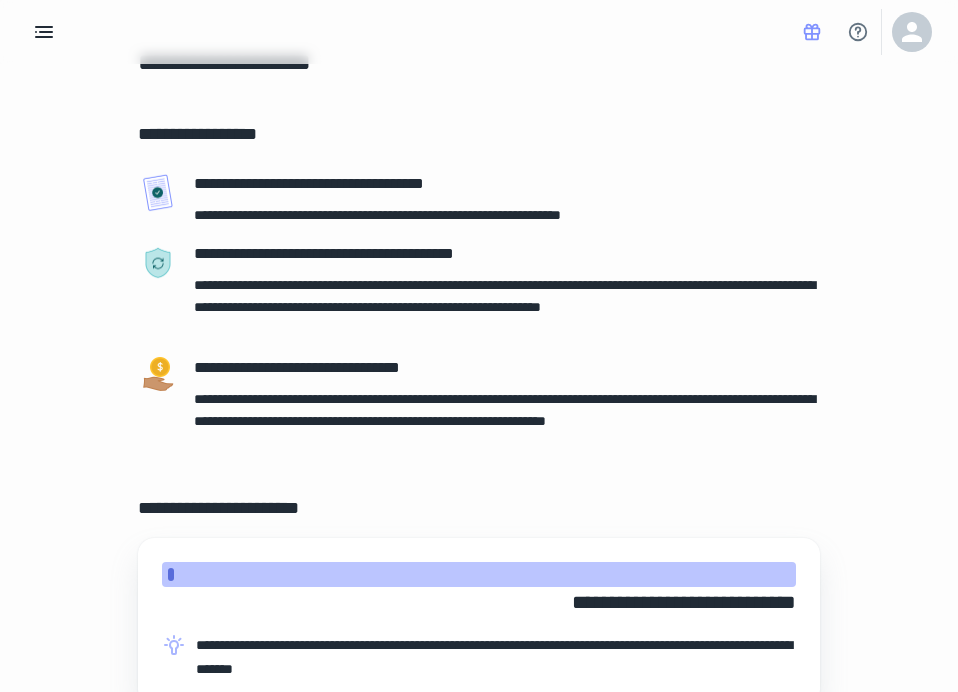 scroll, scrollTop: 0, scrollLeft: 0, axis: both 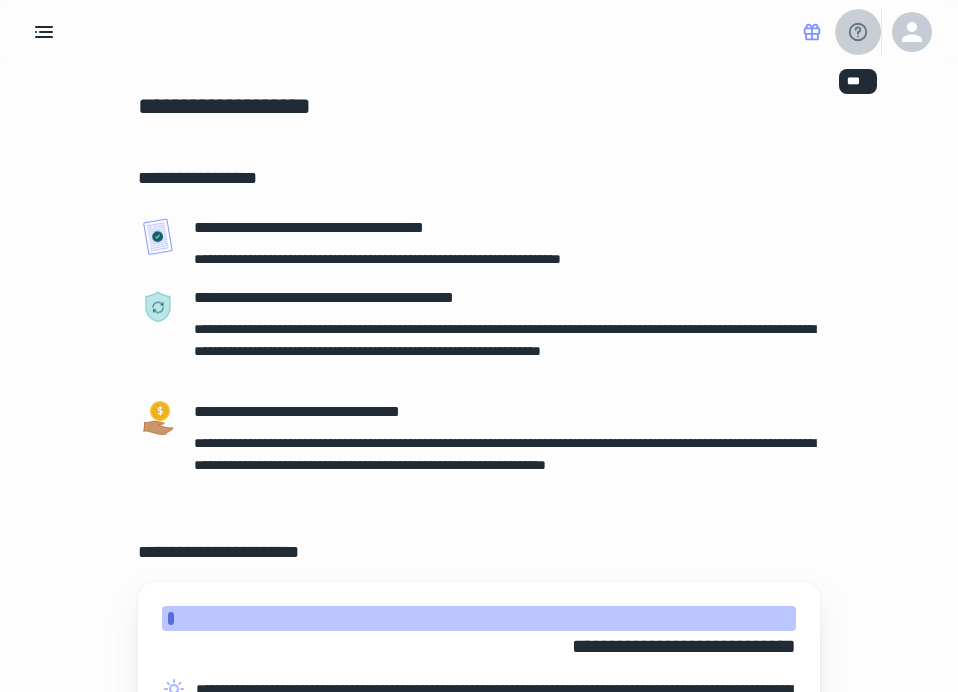 click 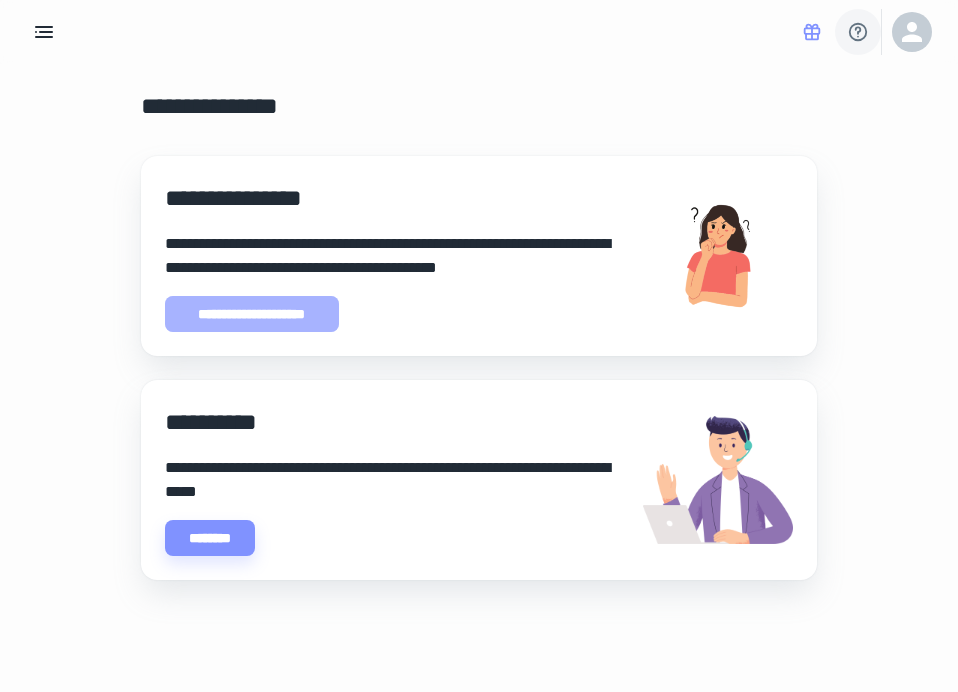 click on "**********" at bounding box center (252, 314) 